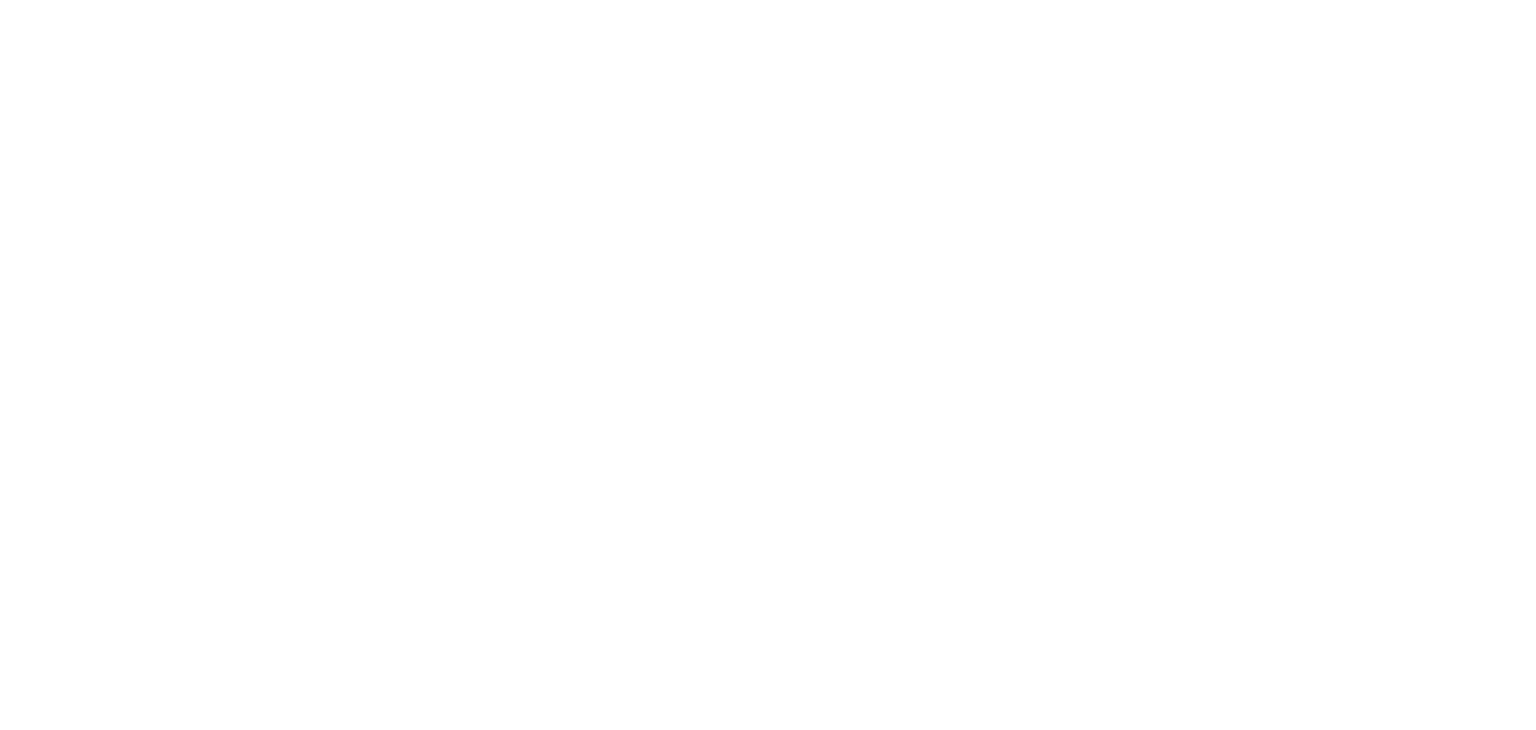 scroll, scrollTop: 0, scrollLeft: 0, axis: both 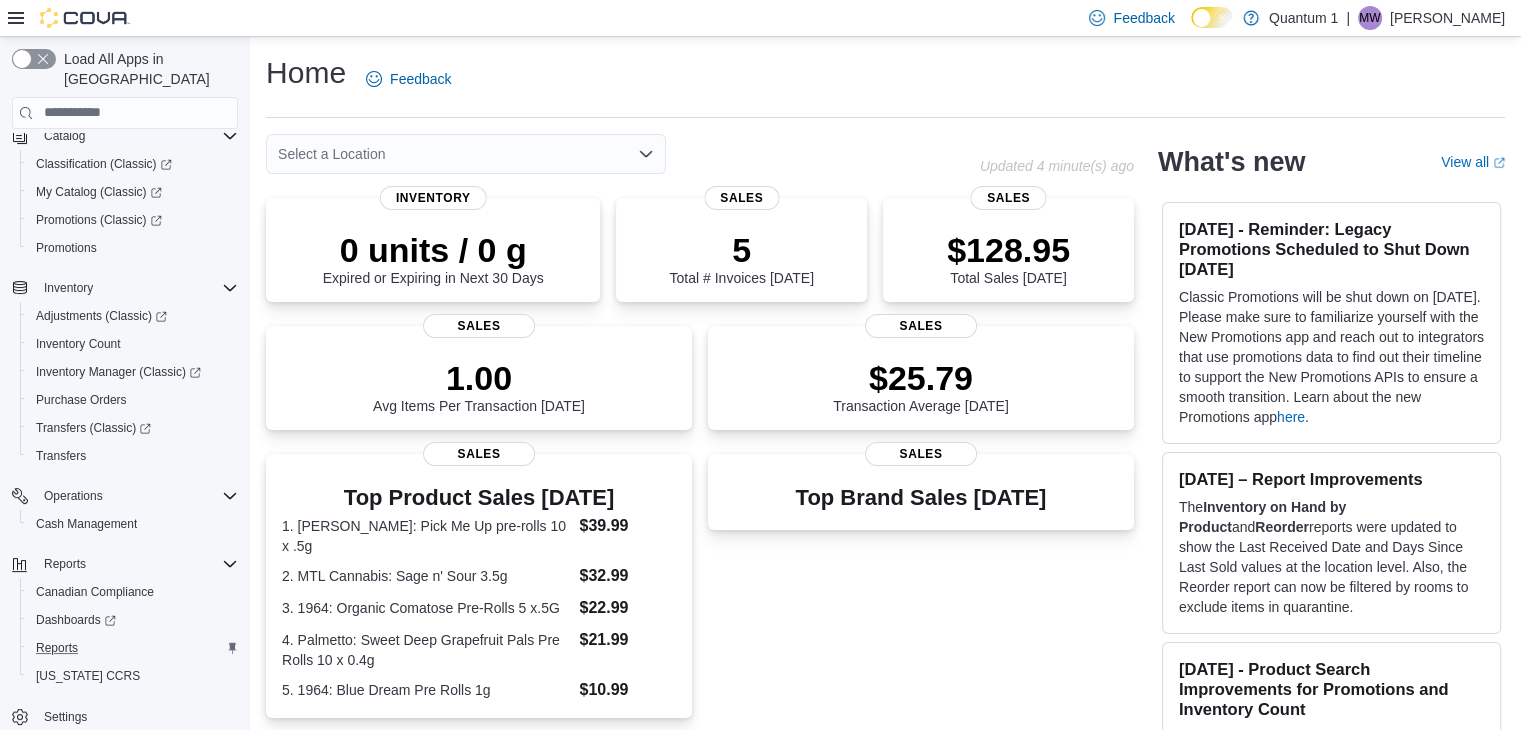 click on "Reports" at bounding box center (133, 648) 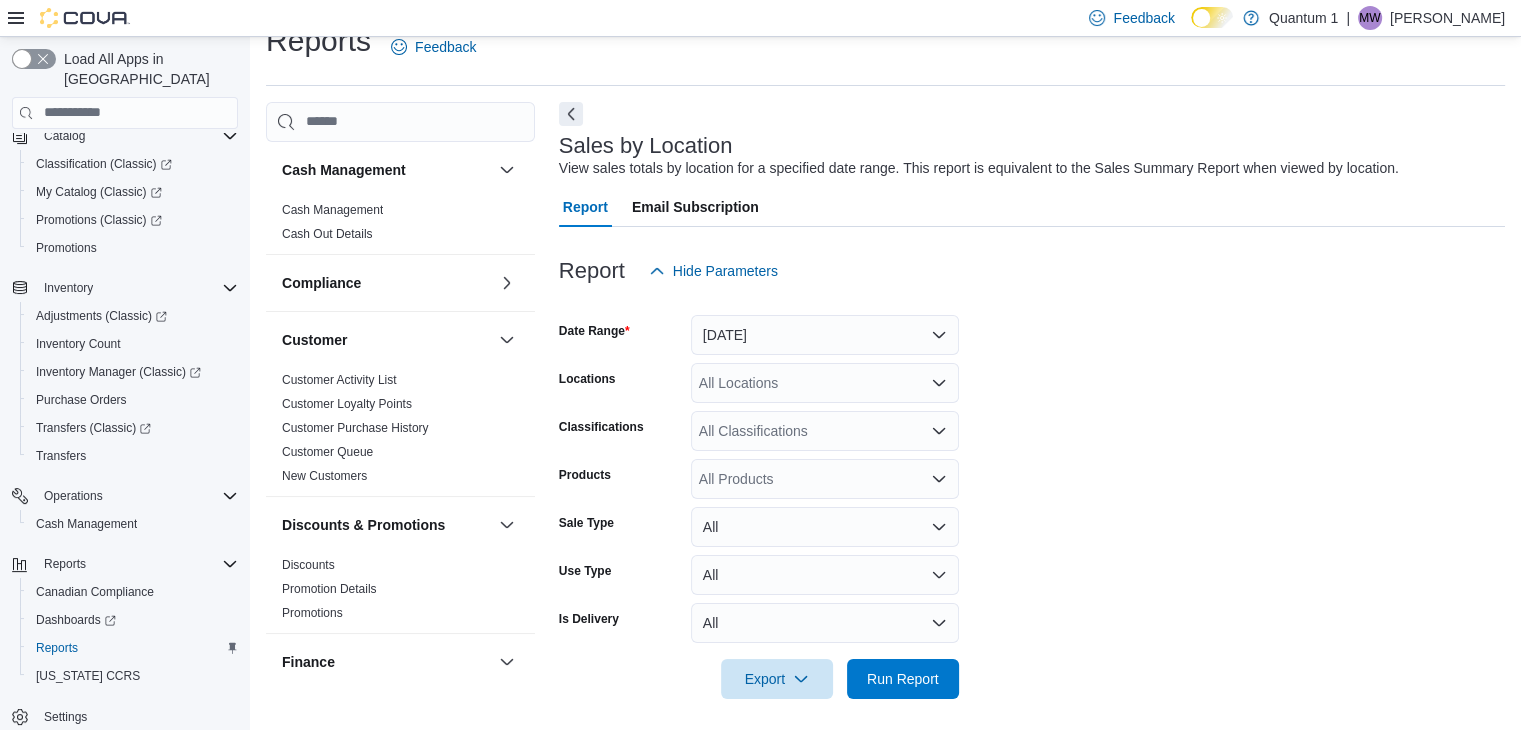 scroll, scrollTop: 40, scrollLeft: 0, axis: vertical 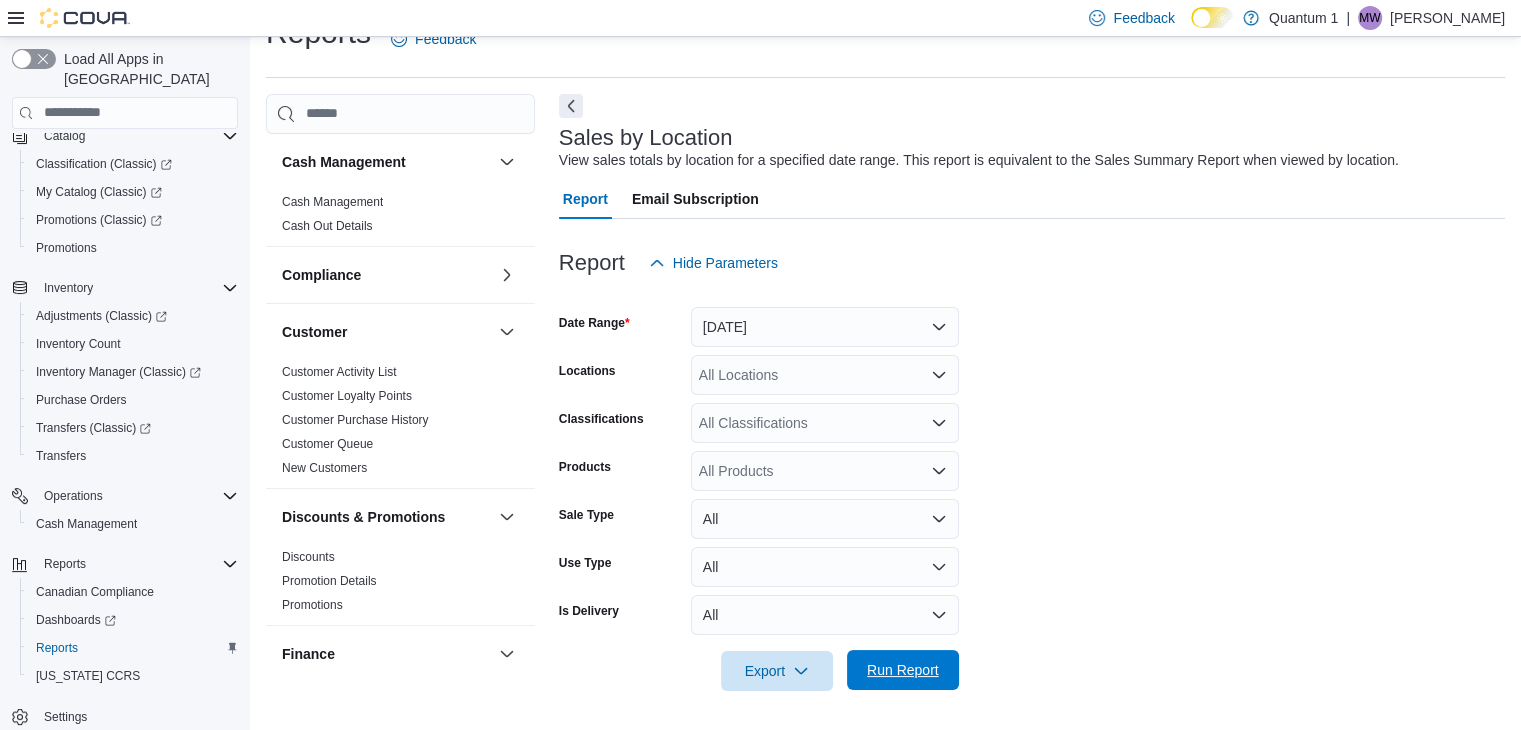 click on "Run Report" at bounding box center (903, 670) 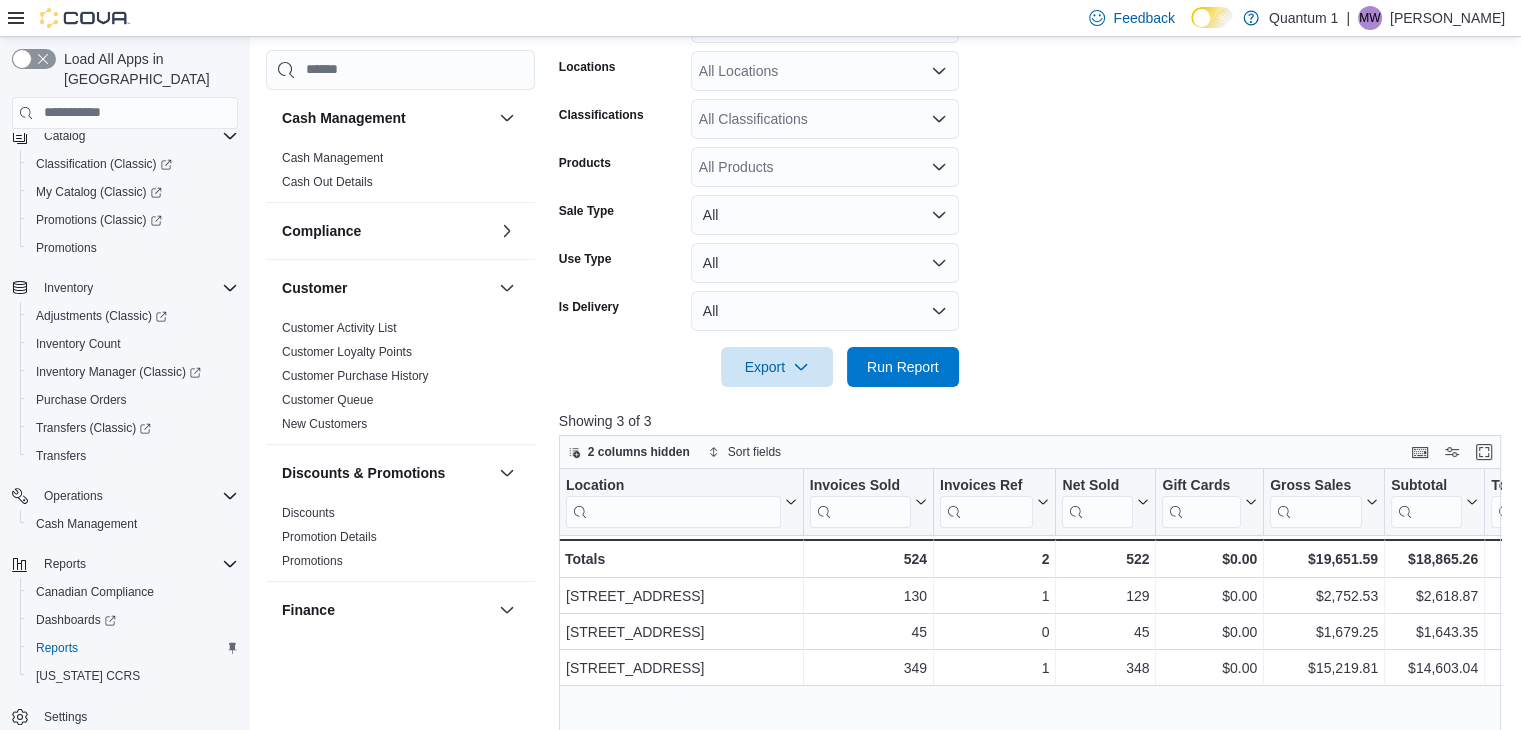 scroll, scrollTop: 440, scrollLeft: 0, axis: vertical 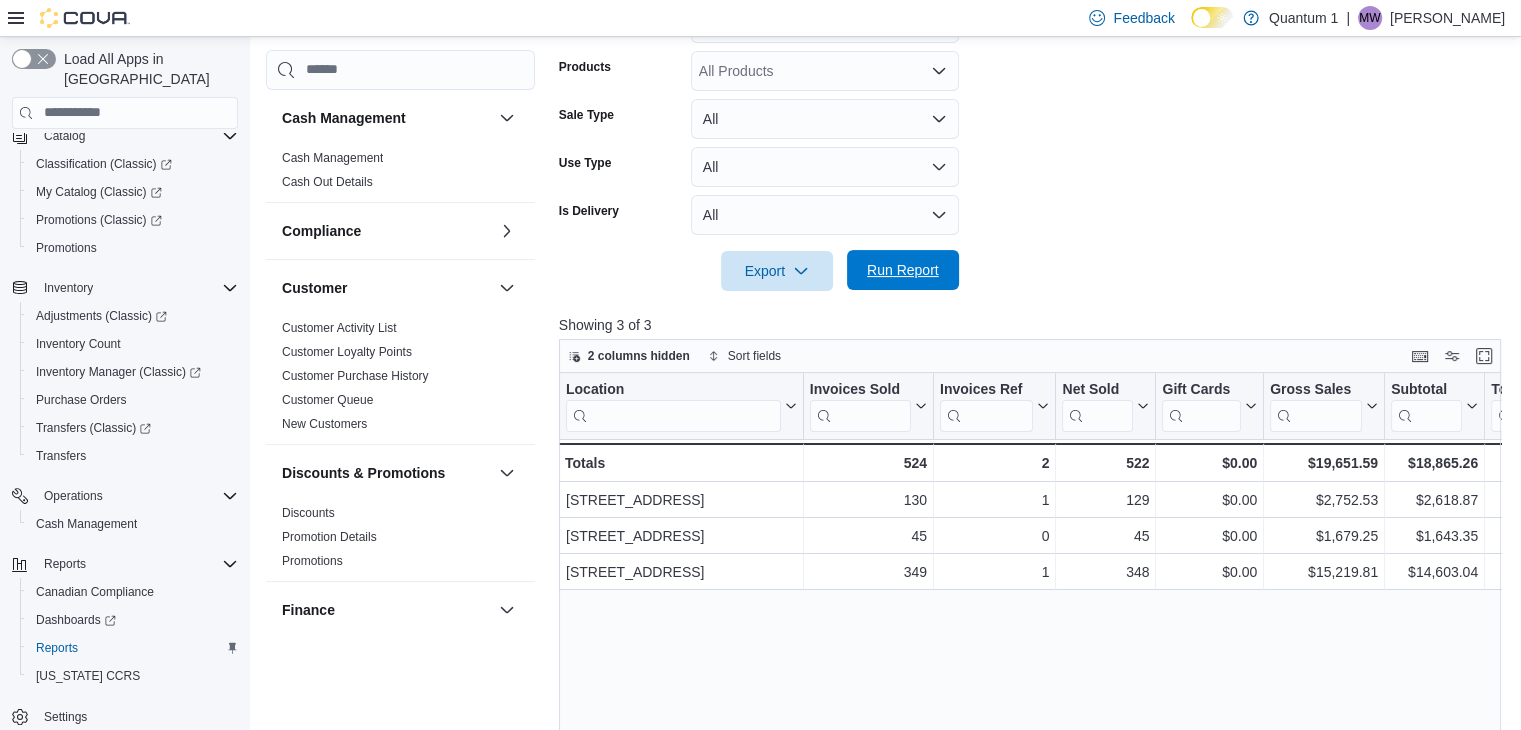 click on "Run Report" at bounding box center [903, 270] 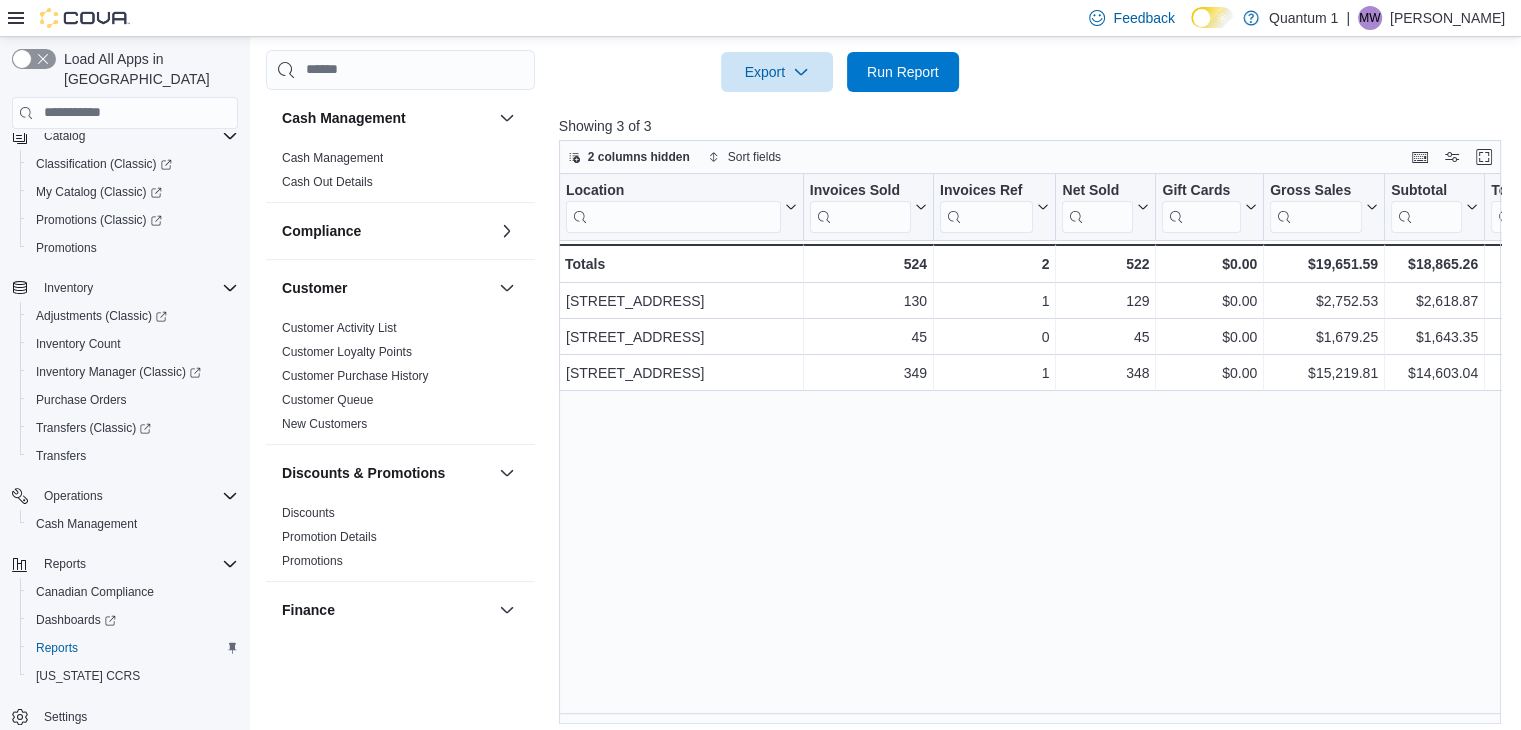 scroll, scrollTop: 648, scrollLeft: 0, axis: vertical 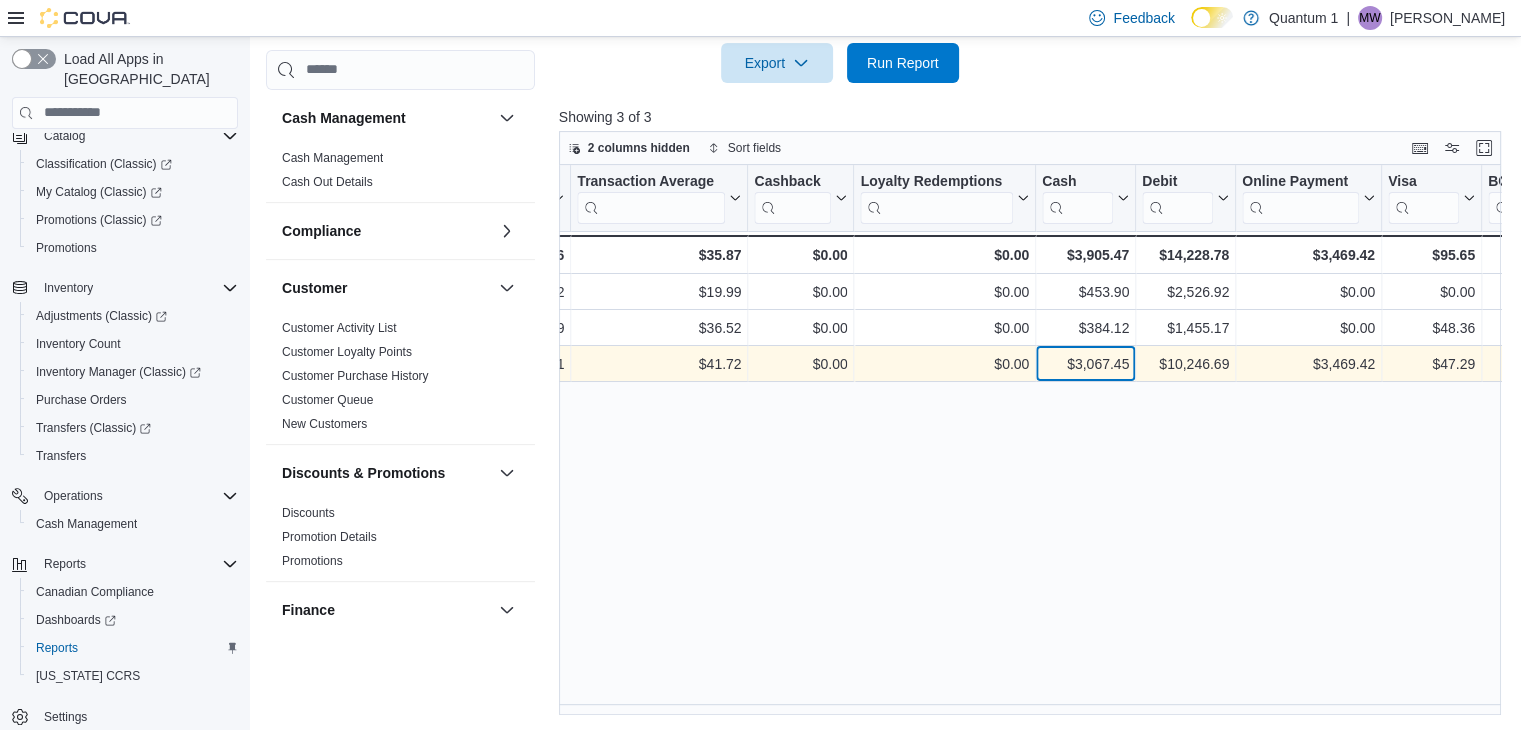 click on "$3,067.45" at bounding box center (1085, 364) 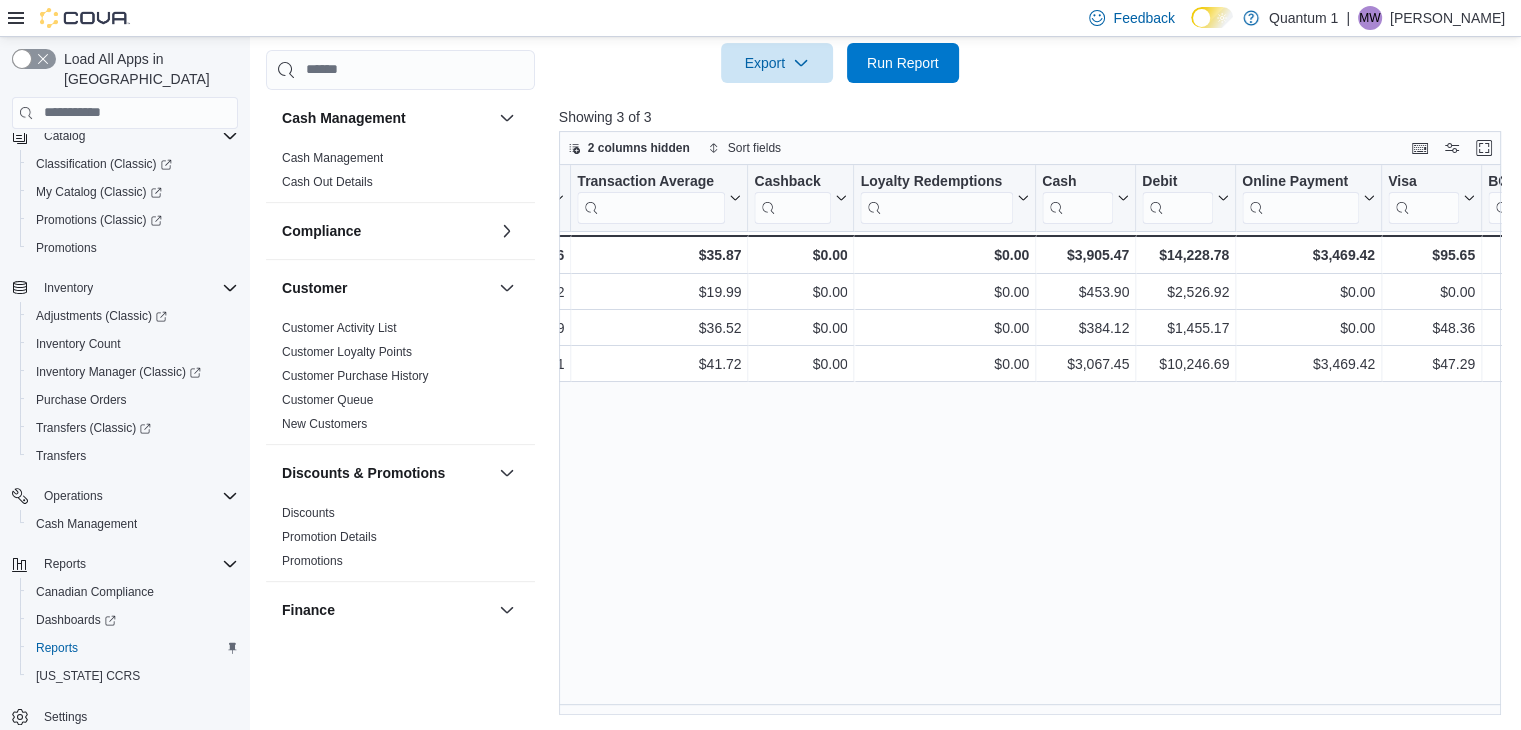 drag, startPoint x: 1228, startPoint y: 438, endPoint x: 1119, endPoint y: 599, distance: 194.42737 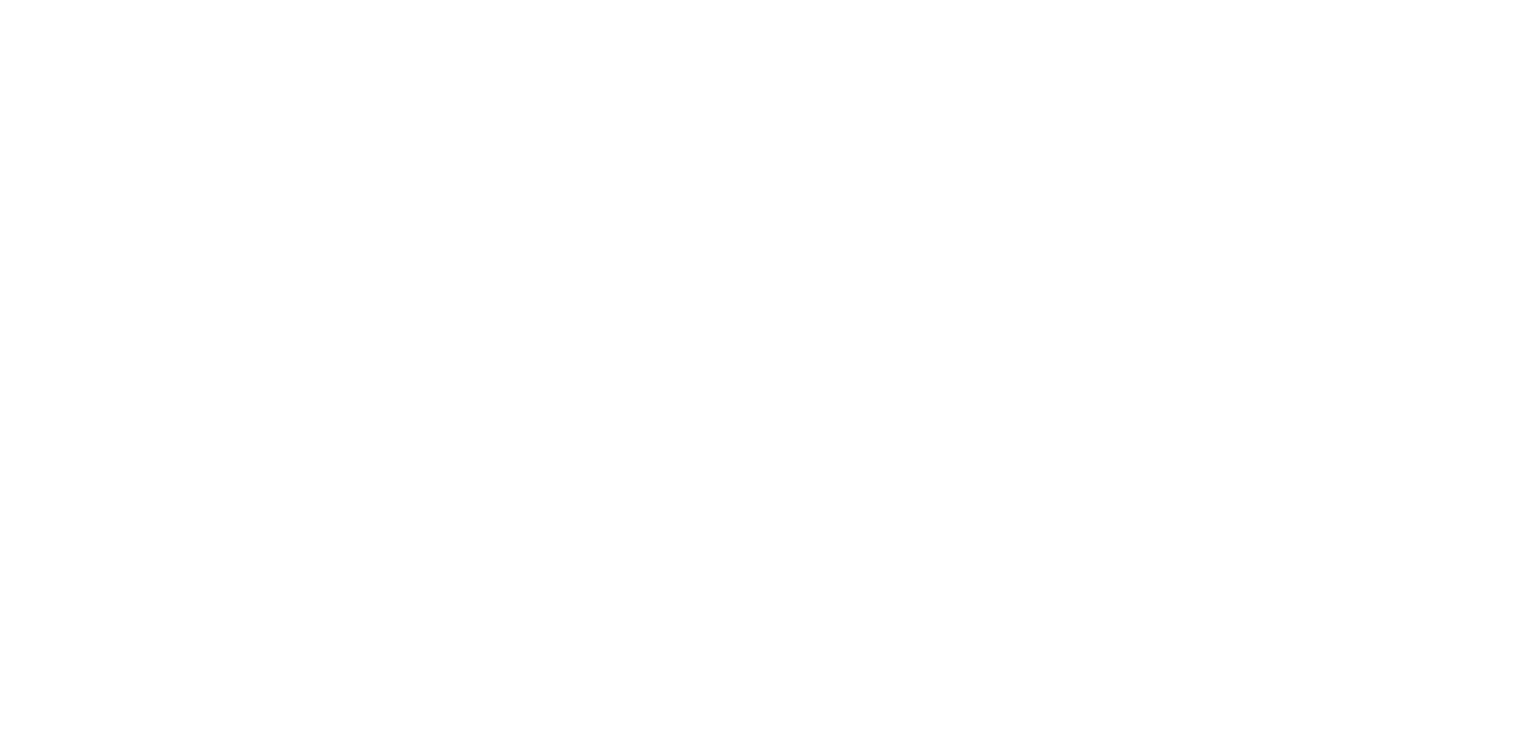 scroll, scrollTop: 0, scrollLeft: 0, axis: both 